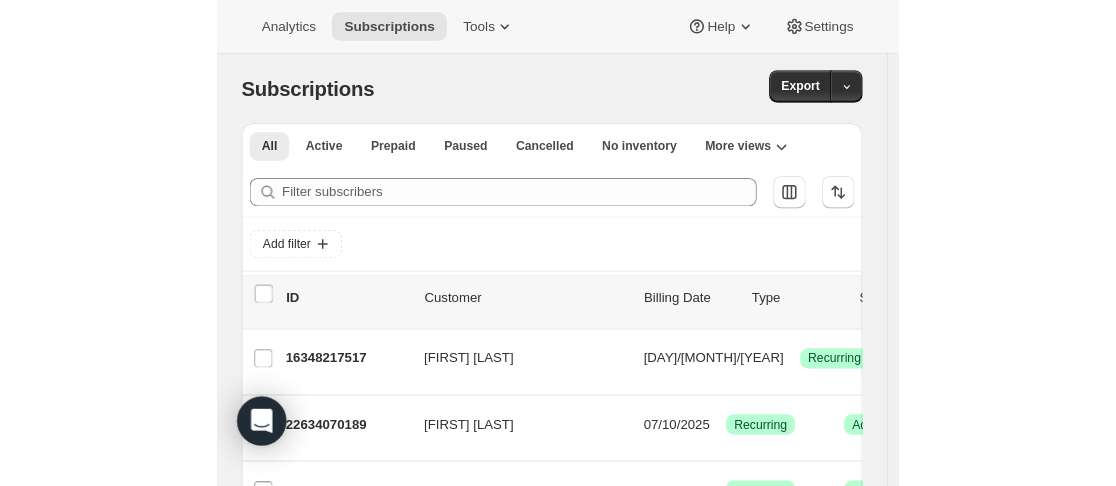scroll, scrollTop: 0, scrollLeft: 0, axis: both 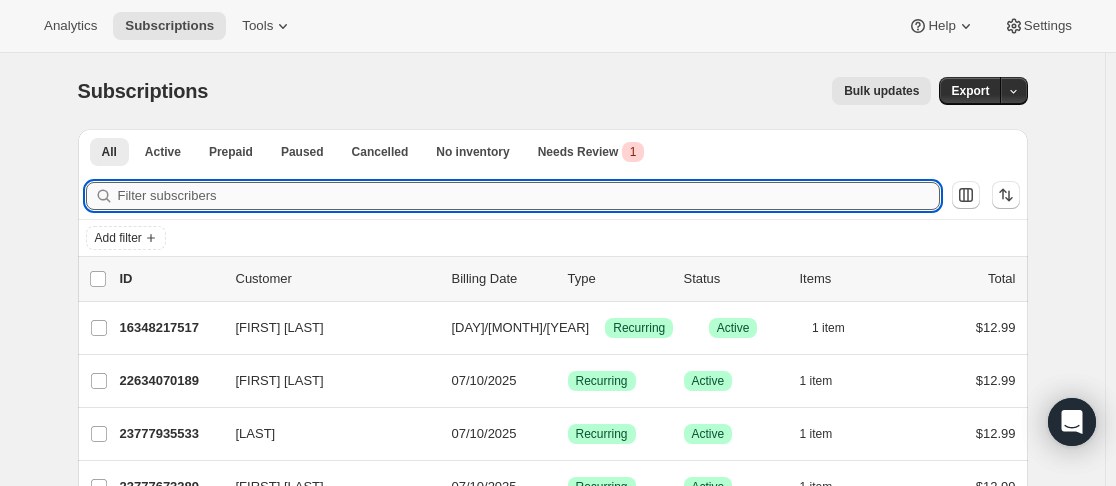 click on "Filter subscribers" at bounding box center [529, 196] 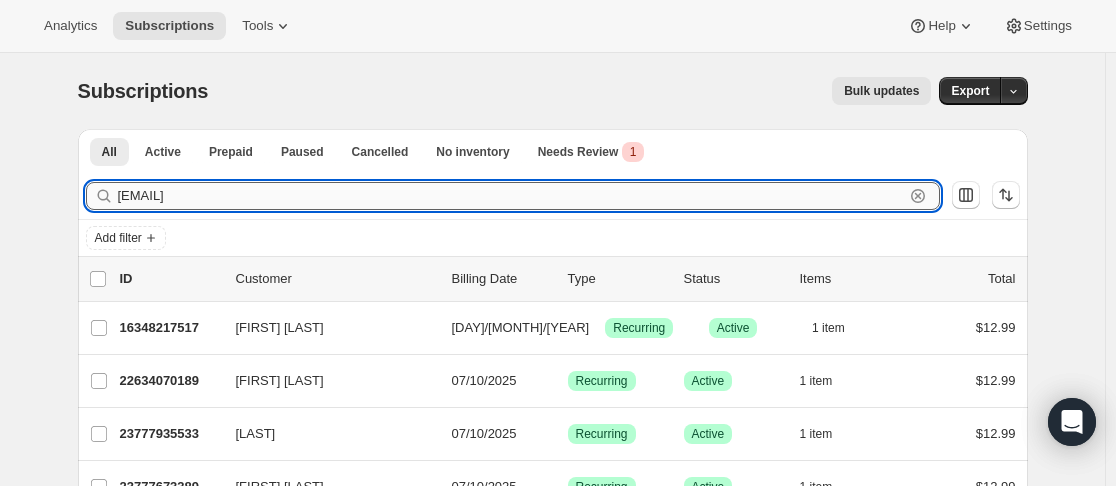 type on "[EMAIL]" 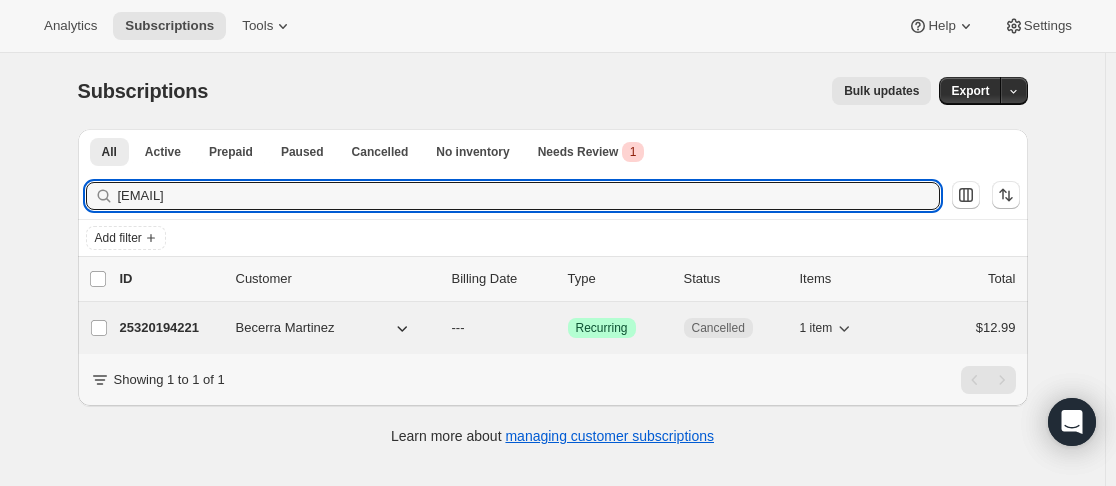 click on "25320194221" at bounding box center [170, 328] 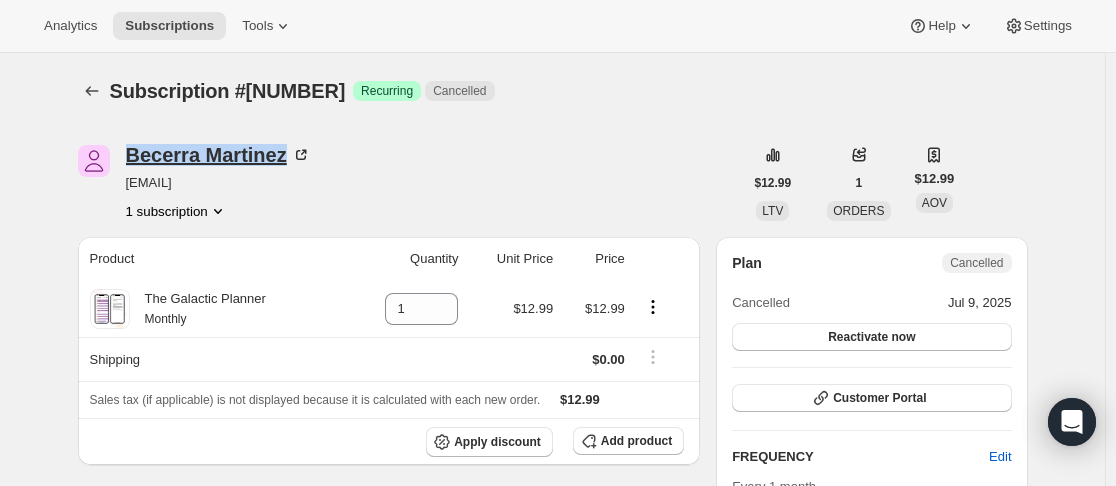 drag, startPoint x: 133, startPoint y: 133, endPoint x: 337, endPoint y: 199, distance: 214.41083 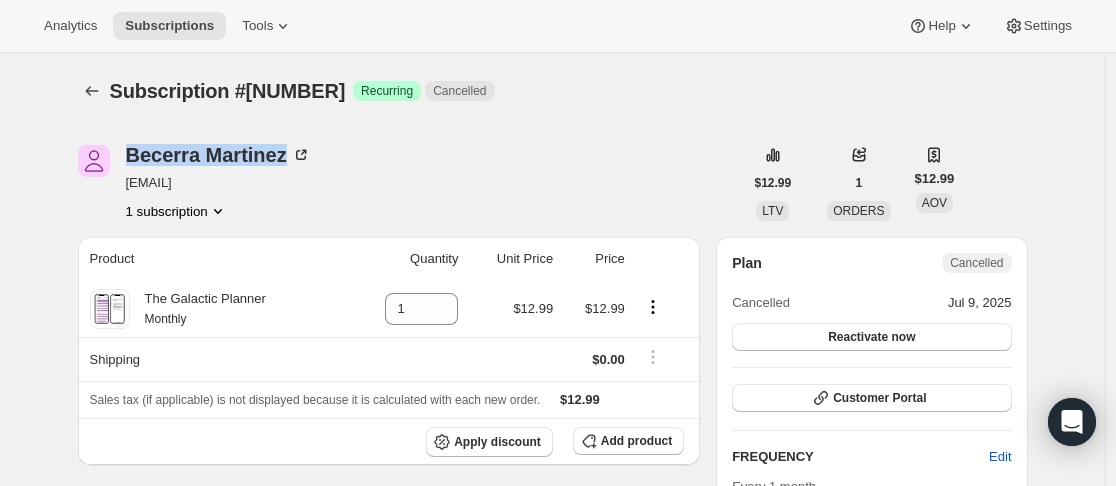 click on "[LAST] [LAST] [EMAIL] 1 subscription $[PRICE] LTV 1 ORDERS $[PRICE] AOV Product Quantity Unit Price Price The Galactic Planner Monthly 1 $[PRICE] $[PRICE] Shipping $[PRICE] Sales tax (if applicable) is not displayed because it is calculated with each new order.   $[PRICE] Apply discount Add product Payment attempts Order Billing date Status Fulfillment #[NUMBER] [MONTH] [DAY], [YEAR]  ·  [TIME]  Complete Paid Attention Incomplete Unfulfilled Timeline [MONTH] [DAY], [YEAR] [FIRST] [LAST] cancelled the subscription via Admin.  [TIME] Customer cancelled No details provided [LAST] [LAST] set next billing date to [DAY_OF_WEEK], [MONTH] [DAY], [YEAR] with "Skip" via Customer Portal. [TIME] Subscription reminder email sent via Awtomic email. [TIME] [MONTH] [DAY], [YEAR] [LAST] [LAST]  created the subscription order.  View order [TIME] Plan Cancelled Cancelled [MONTH] [DAY], [YEAR] Reactivate now Customer Portal FREQUENCY Edit Every 1 month LAST ORDER #[NUMBER] [MONTH] [DAY], [YEAR] Attention Incomplete Unfulfilled Batching Settings Add Notes" at bounding box center (545, 633) 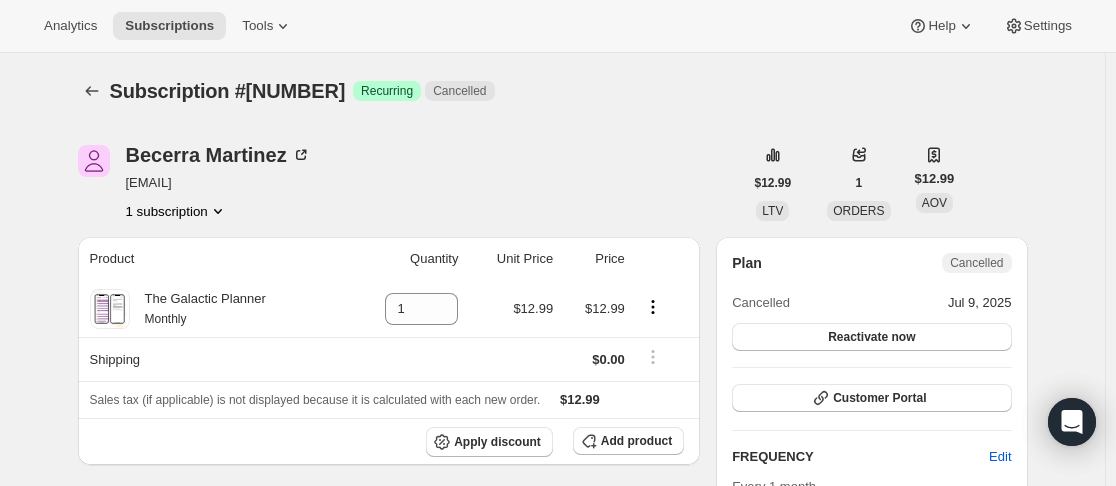 click on "[LAST] [LAST] [EMAIL] 1 subscription" at bounding box center (410, 183) 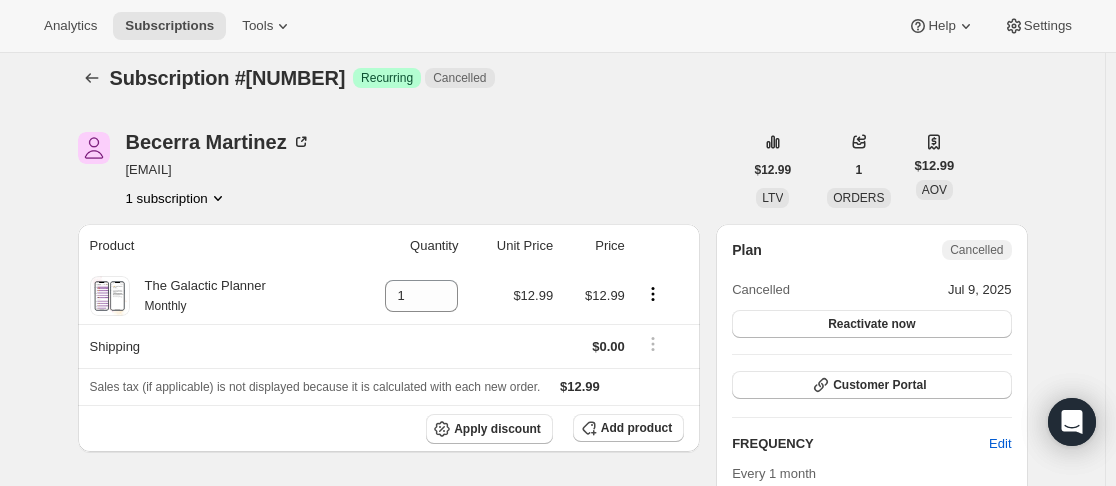 scroll, scrollTop: 0, scrollLeft: 0, axis: both 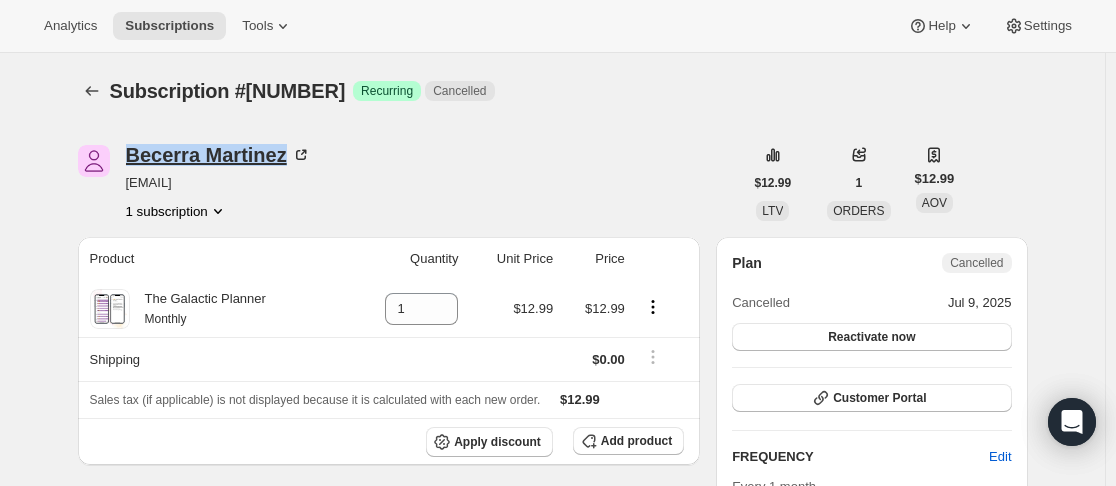 drag, startPoint x: 131, startPoint y: 131, endPoint x: 297, endPoint y: 146, distance: 166.67633 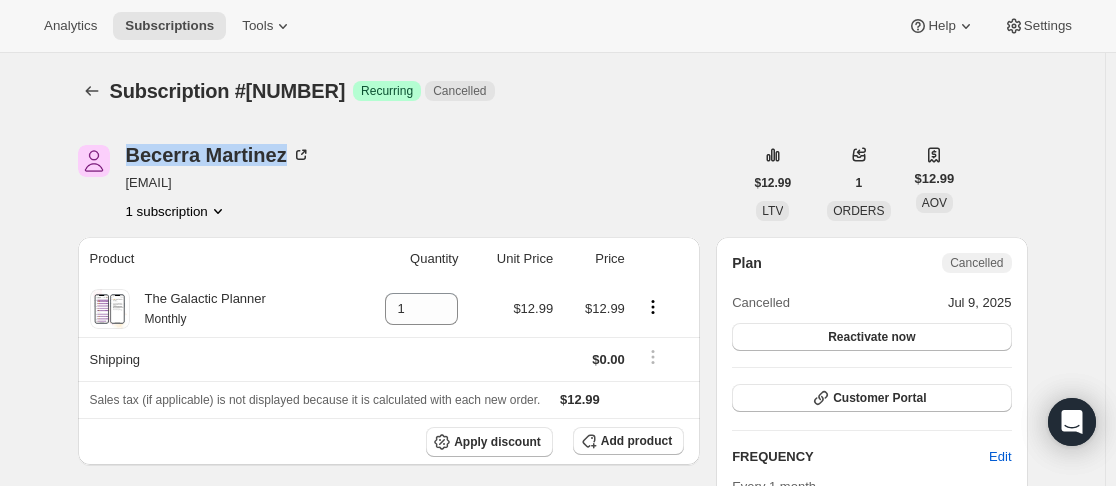 copy on "Becerra Martinez" 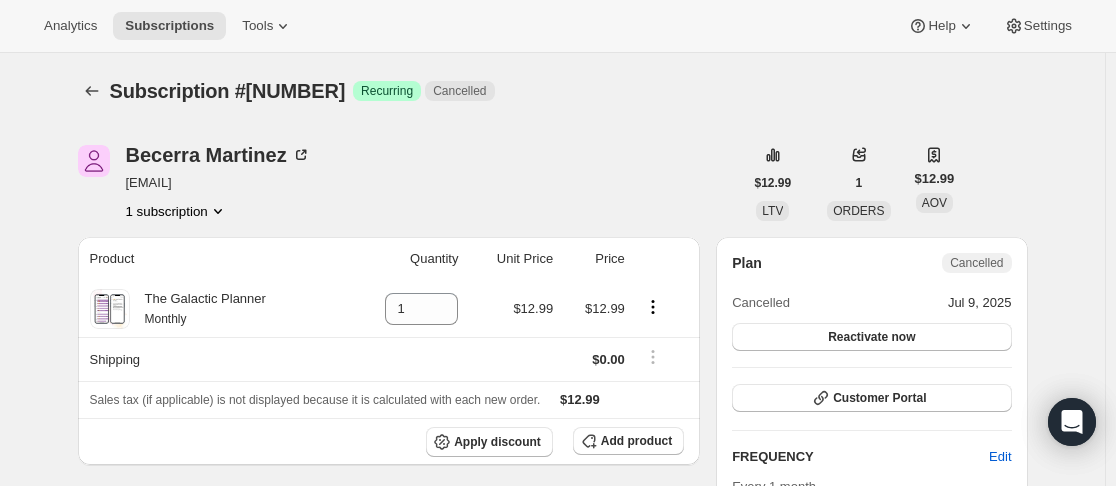 click on "Subscription #[NUMBER]. This page is ready Subscription #[NUMBER] Success Recurring Cancelled   [LAST] [LAST] [EMAIL] 1 subscription $[PRICE] LTV 1 ORDERS $[PRICE] AOV Product Quantity Unit Price Price The Galactic Planner Monthly 1 $[PRICE] $[PRICE] Shipping $[PRICE] Sales tax (if applicable) is not displayed because it is calculated with each new order.   $[PRICE] Apply discount Add product Payment attempts Order Billing date Status Fulfillment #[NUMBER] [MONTH] [DAY], [YEAR]  ·  [TIME]  Complete Paid Attention Incomplete Unfulfilled Timeline [MONTH] [DAY], [YEAR] [FIRST] [LAST] cancelled the subscription via Admin.  [TIME] Customer cancelled No details provided [LAST] [LAST] set next billing date to [DAY_OF_WEEK], [MONTH] [DAY], [YEAR] with "Skip" via Customer Portal. [TIME] Subscription reminder email sent via Awtomic email. [TIME] [MONTH] [DAY], [YEAR] [LAST] [LAST]  created the subscription order.  View order [TIME] Plan Cancelled Cancelled [MONTH] [DAY], [YEAR] Reactivate now Customer Portal FREQUENCY Edit #[NUMBER]" at bounding box center [552, 633] 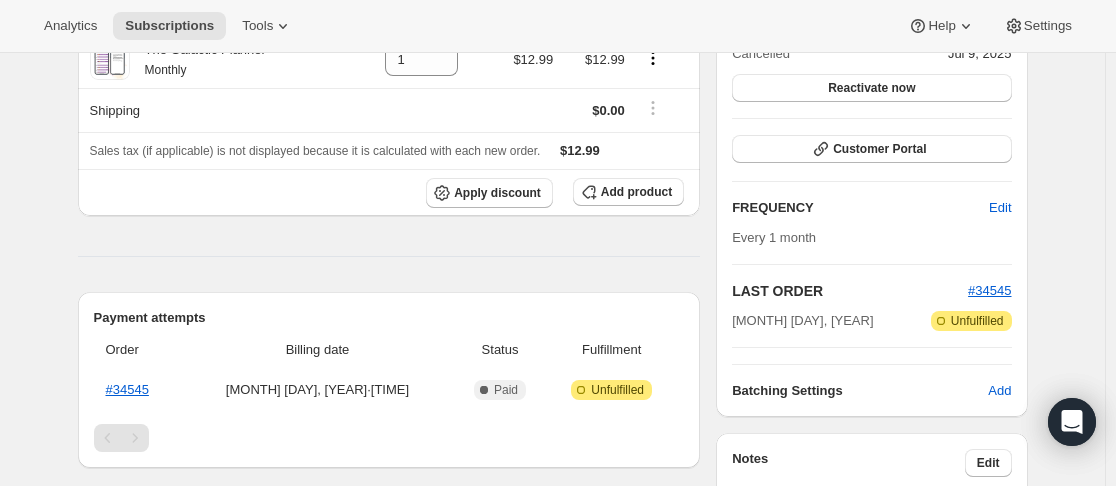 scroll, scrollTop: 0, scrollLeft: 0, axis: both 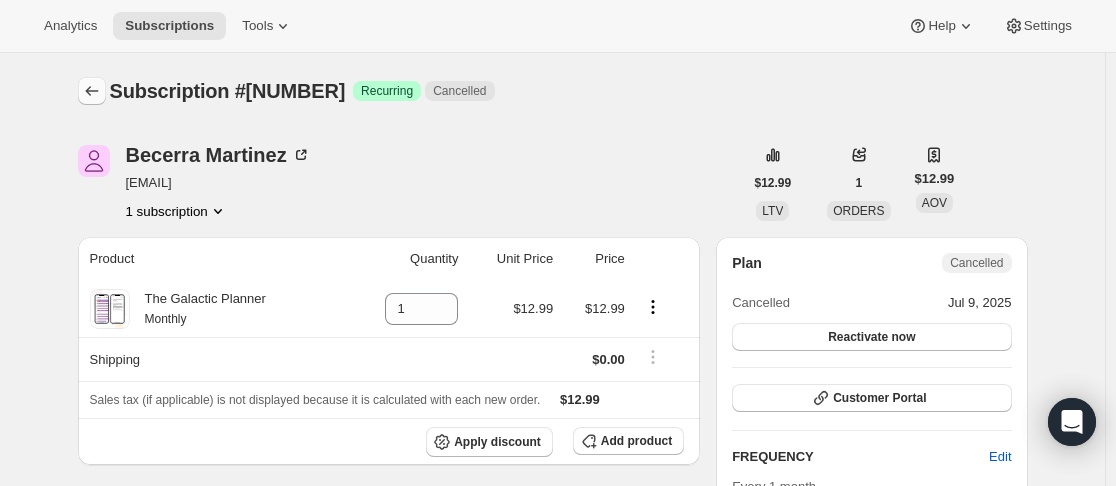 click at bounding box center [92, 91] 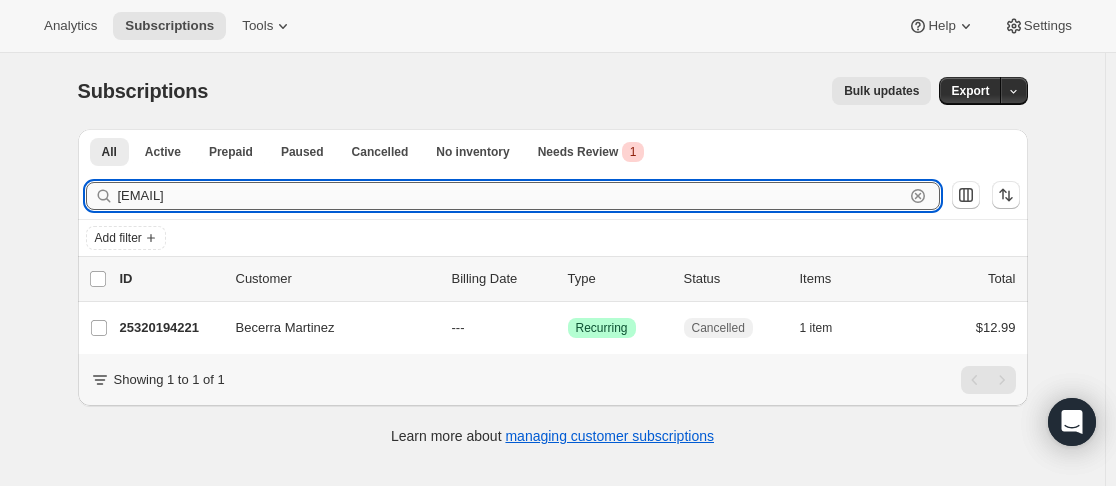 click on "[EMAIL]" at bounding box center [511, 196] 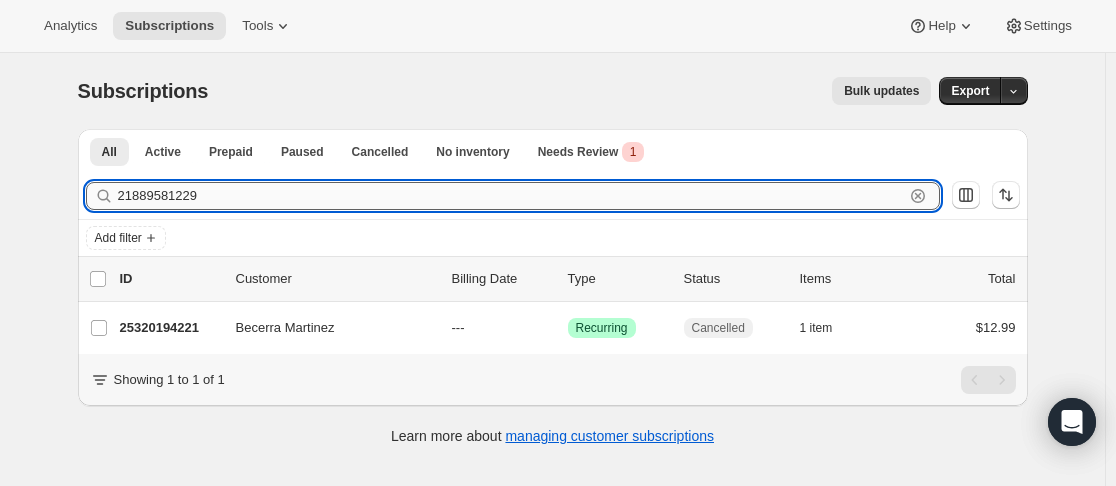 type on "21889581229" 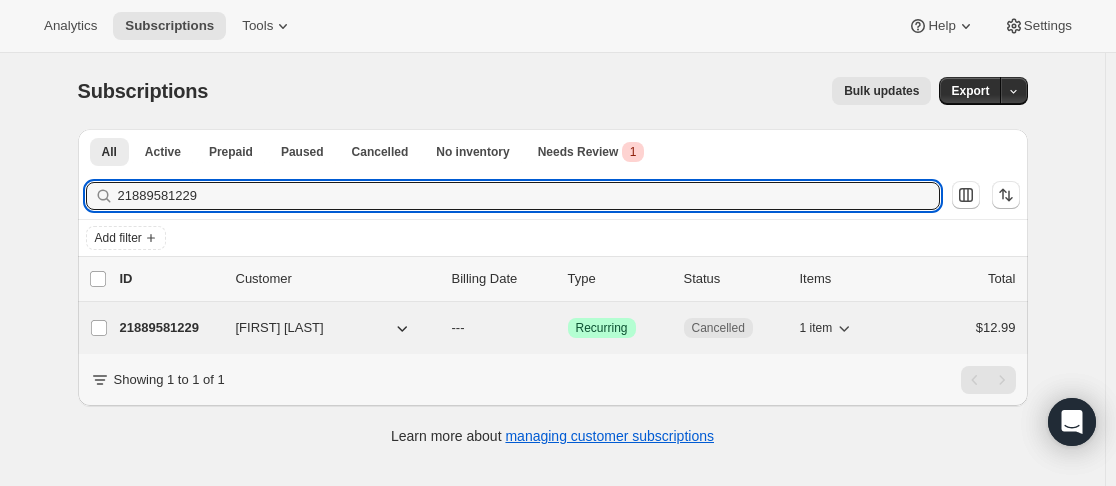 click on "21889581229" at bounding box center [170, 328] 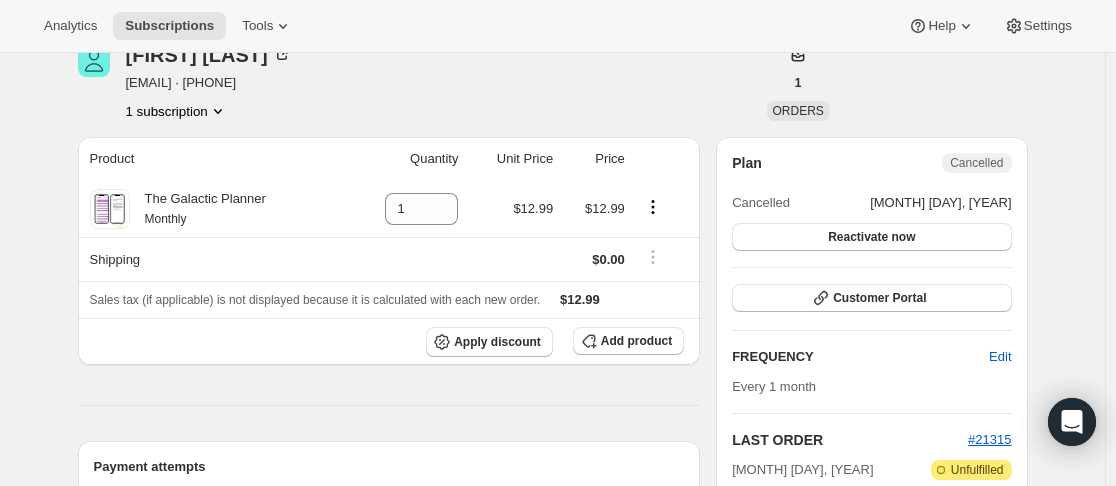 scroll, scrollTop: 0, scrollLeft: 0, axis: both 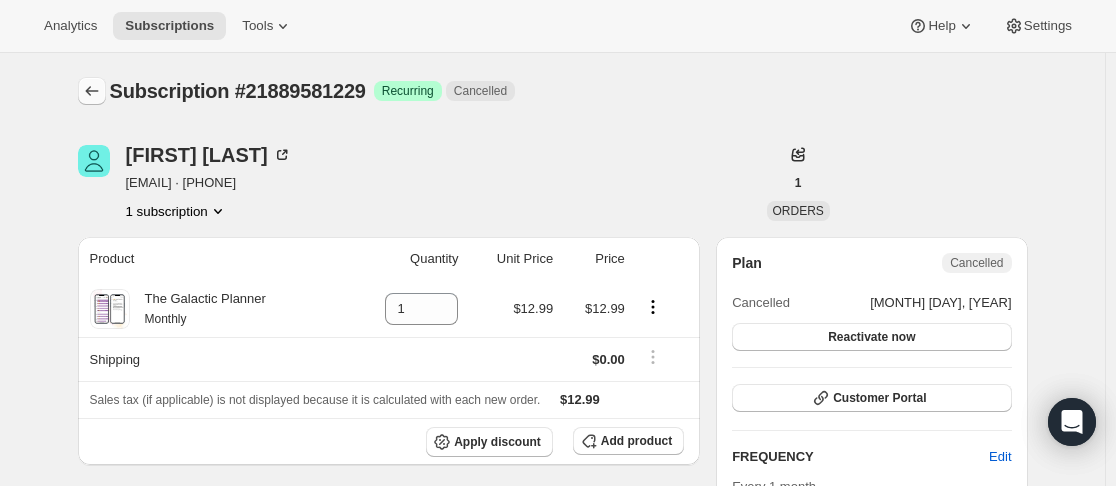 click at bounding box center (92, 91) 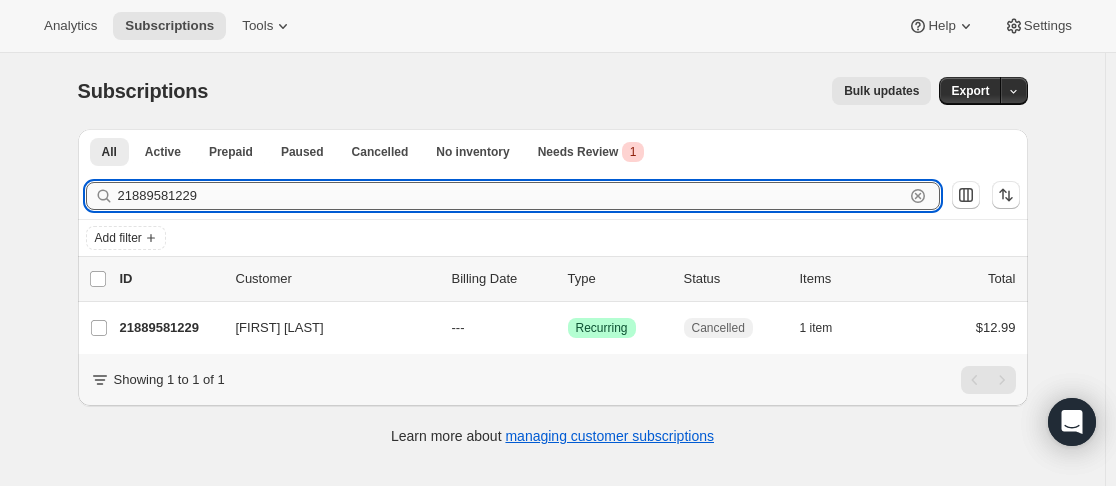 click on "21889581229" at bounding box center [511, 196] 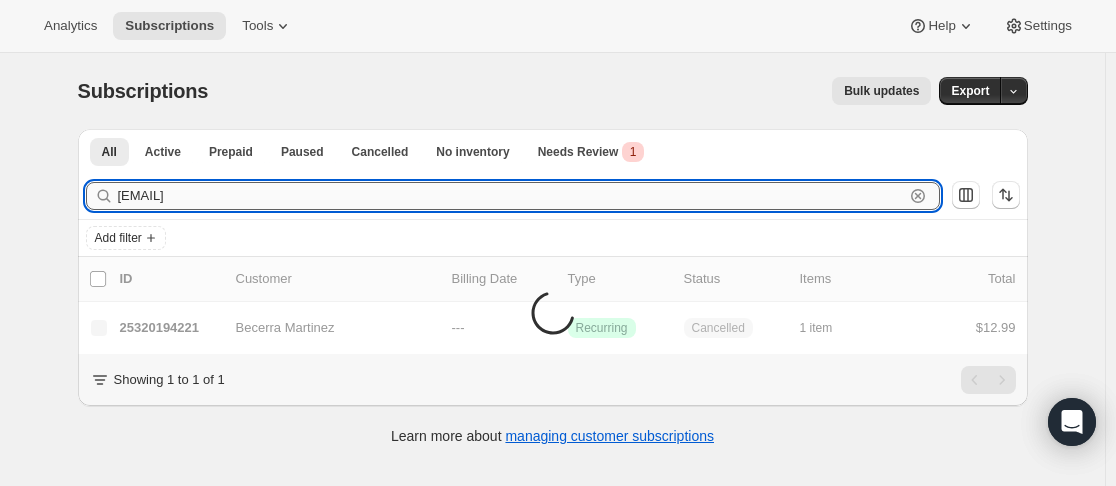 type on "[EMAIL]" 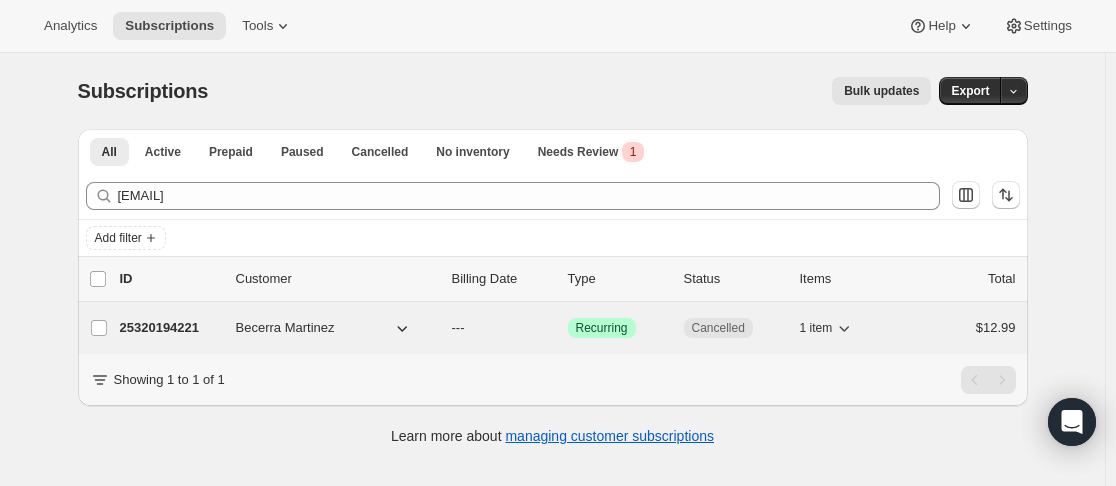 click at bounding box center [402, 328] 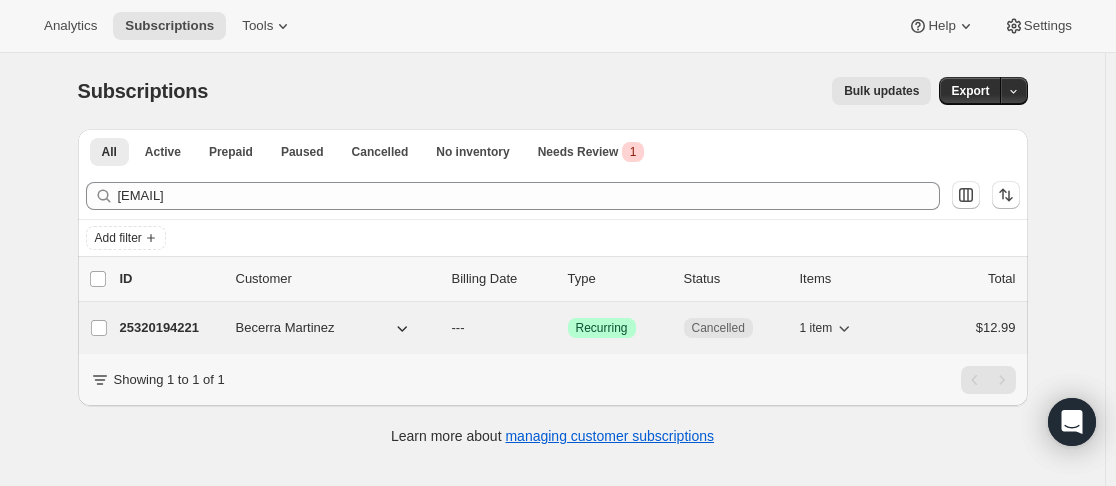 click on "25320194221" at bounding box center [170, 328] 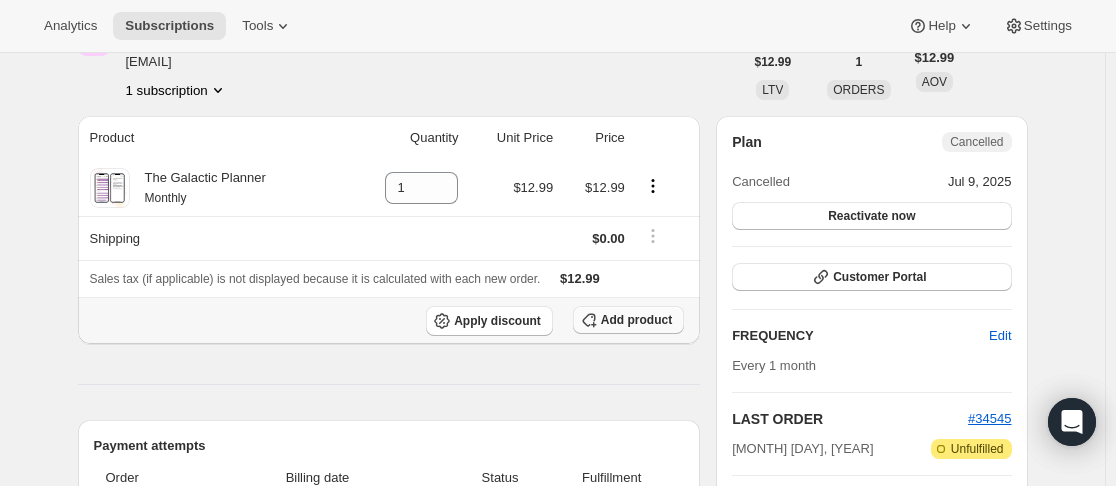 scroll, scrollTop: 0, scrollLeft: 0, axis: both 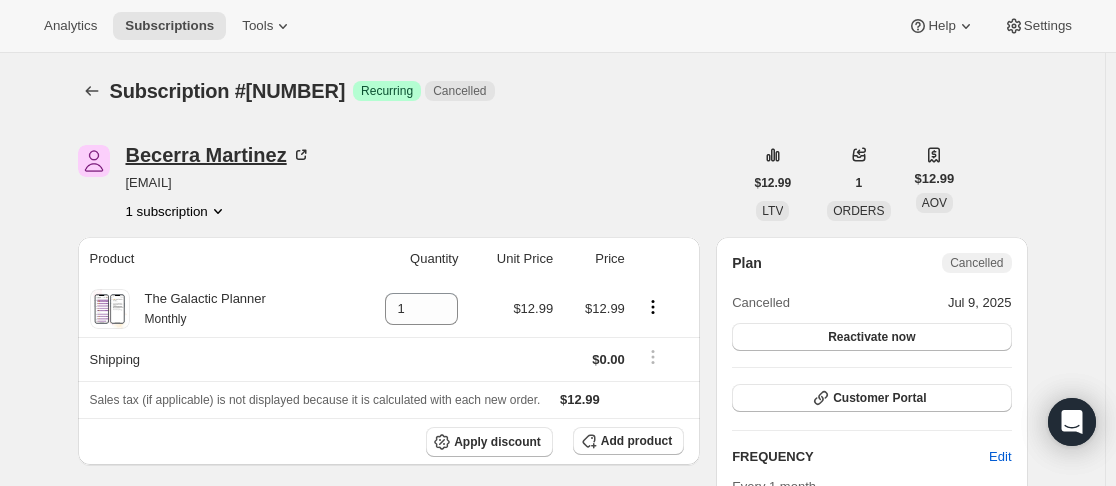 click on "Becerra Martinez" at bounding box center (218, 155) 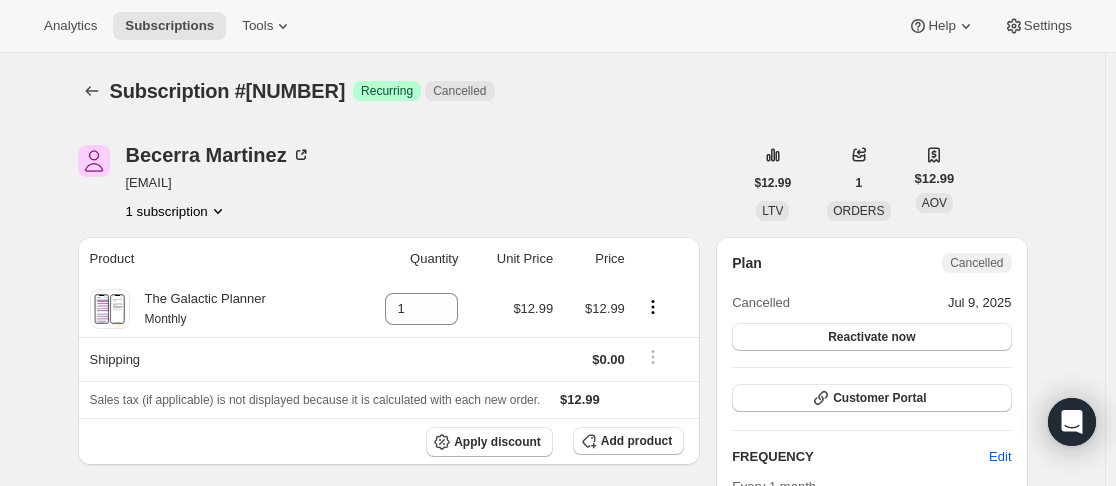 click at bounding box center (218, 211) 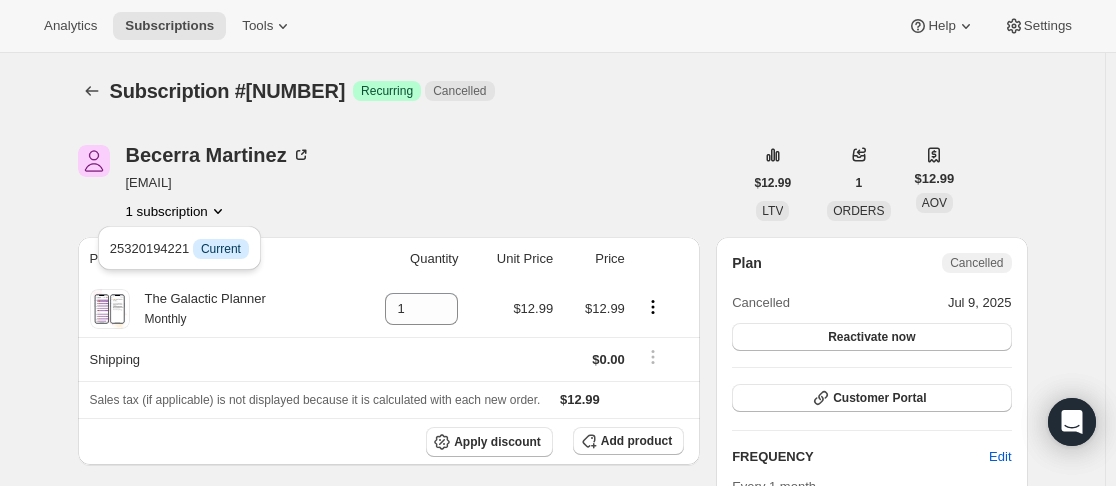 click at bounding box center (218, 211) 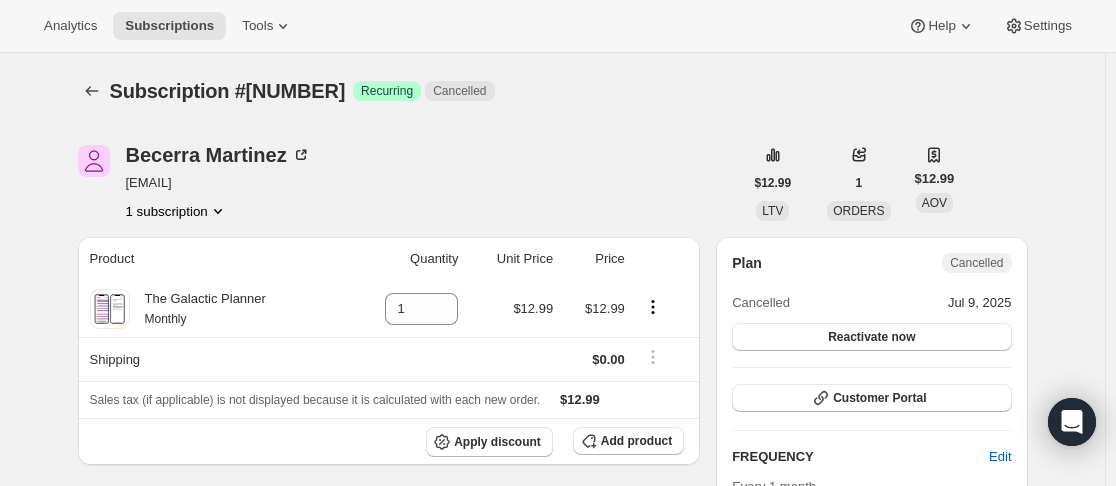 copy on "25320194221" 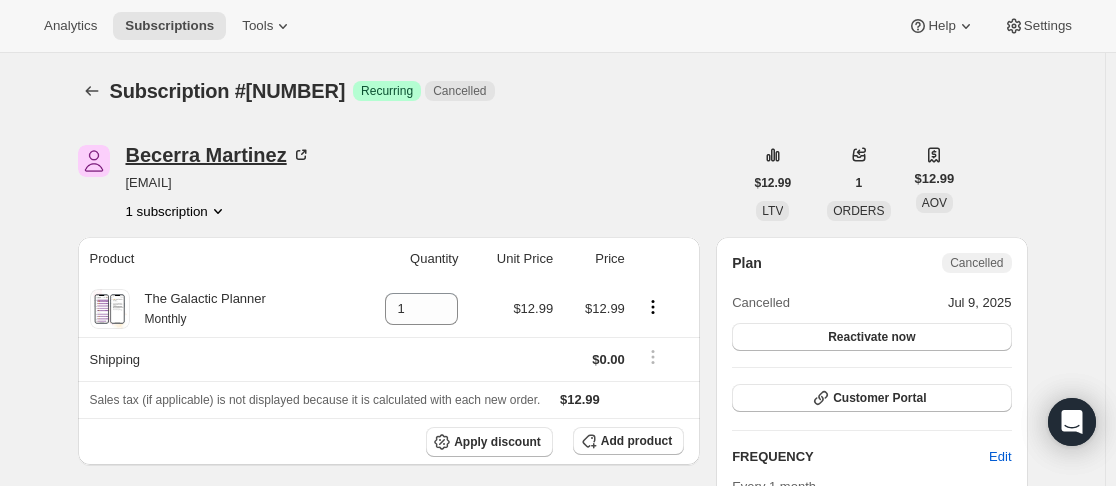 click on "Becerra Martinez" at bounding box center (218, 155) 